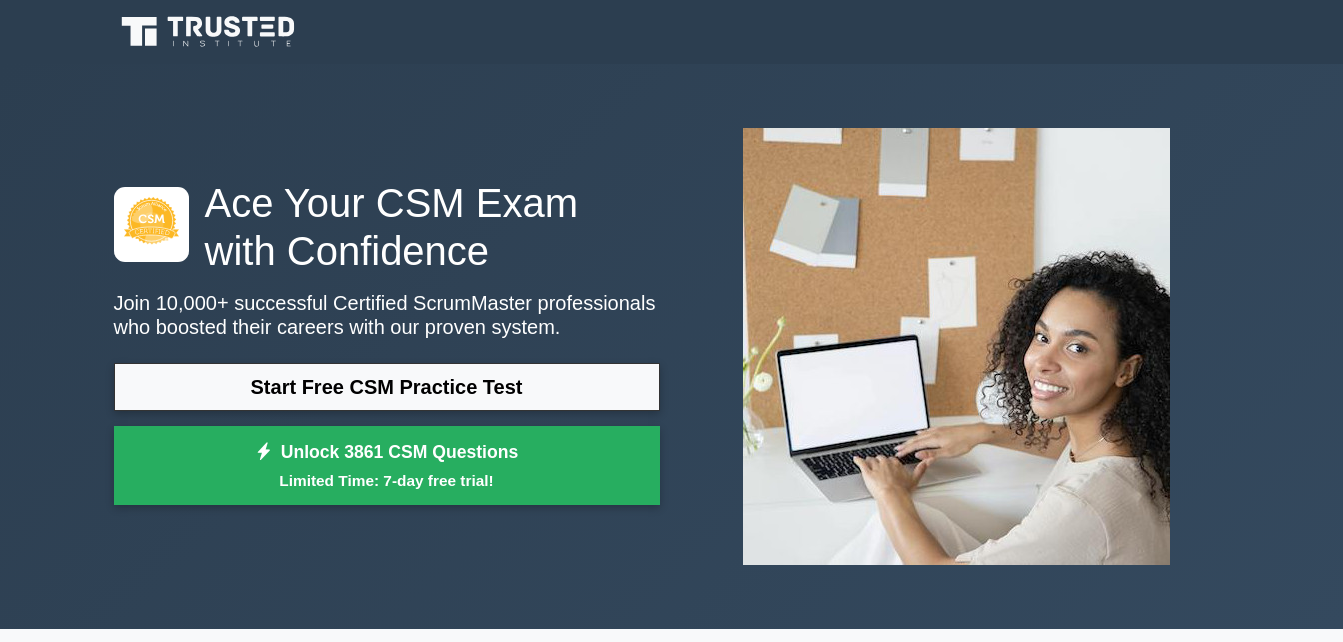 scroll, scrollTop: 0, scrollLeft: 0, axis: both 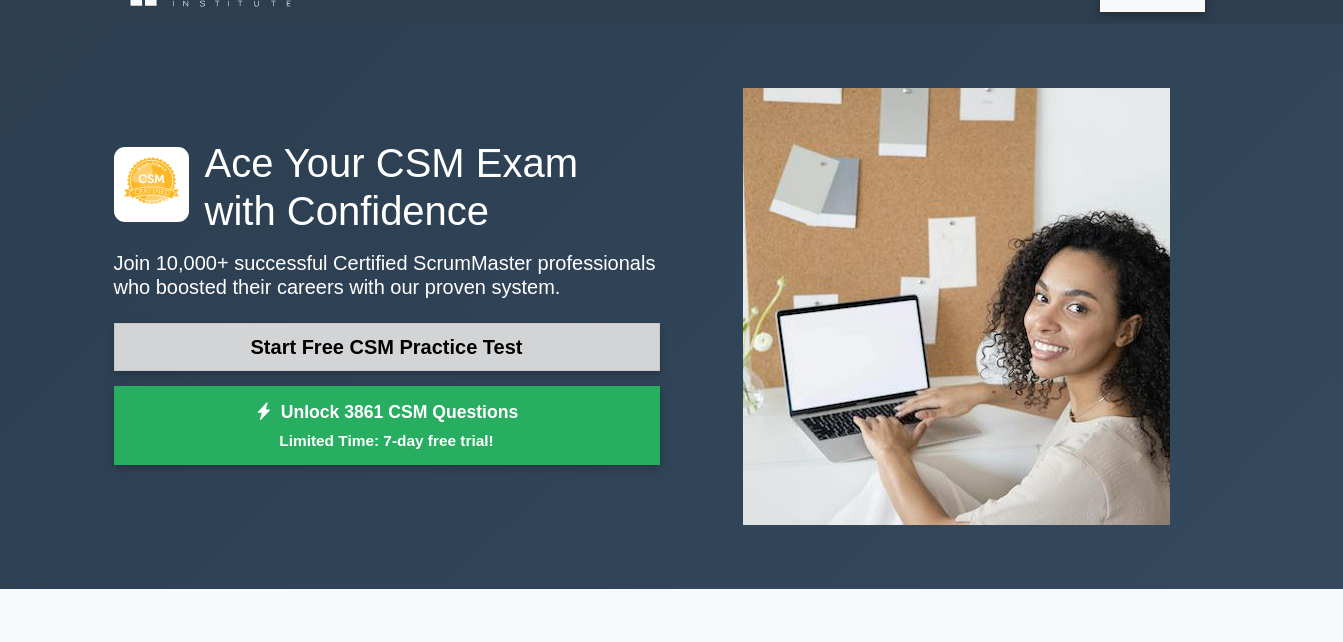 click on "Start Free CSM Practice Test" at bounding box center (387, 347) 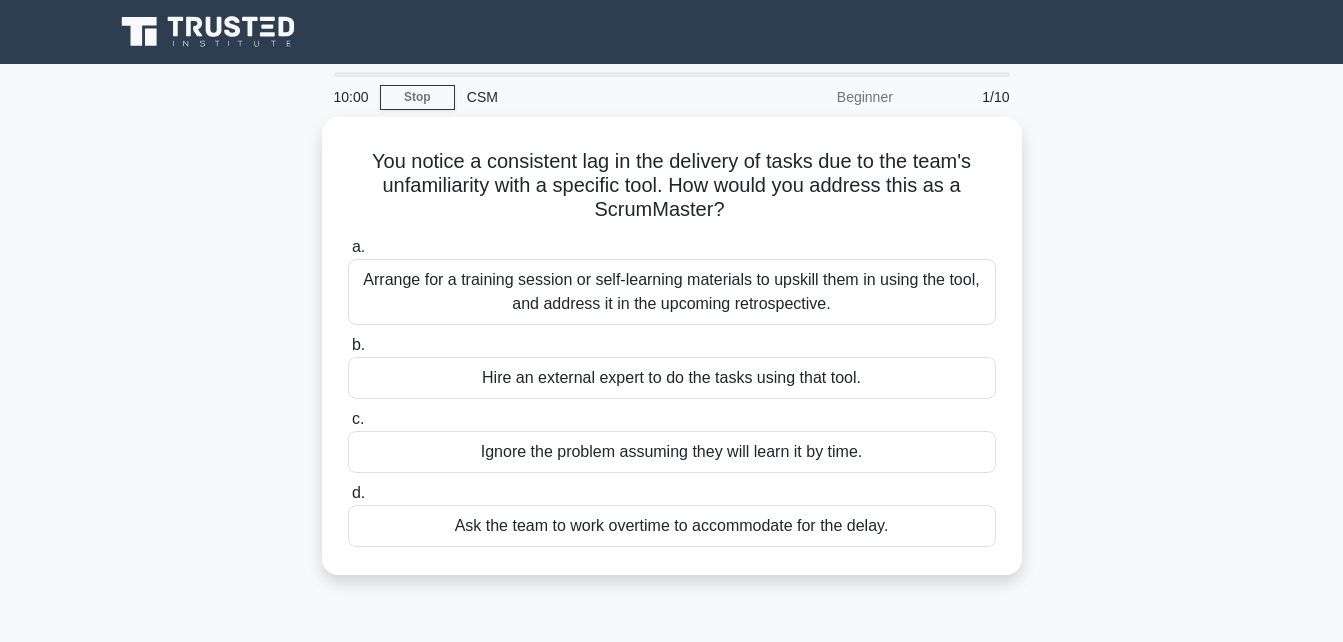 scroll, scrollTop: 0, scrollLeft: 0, axis: both 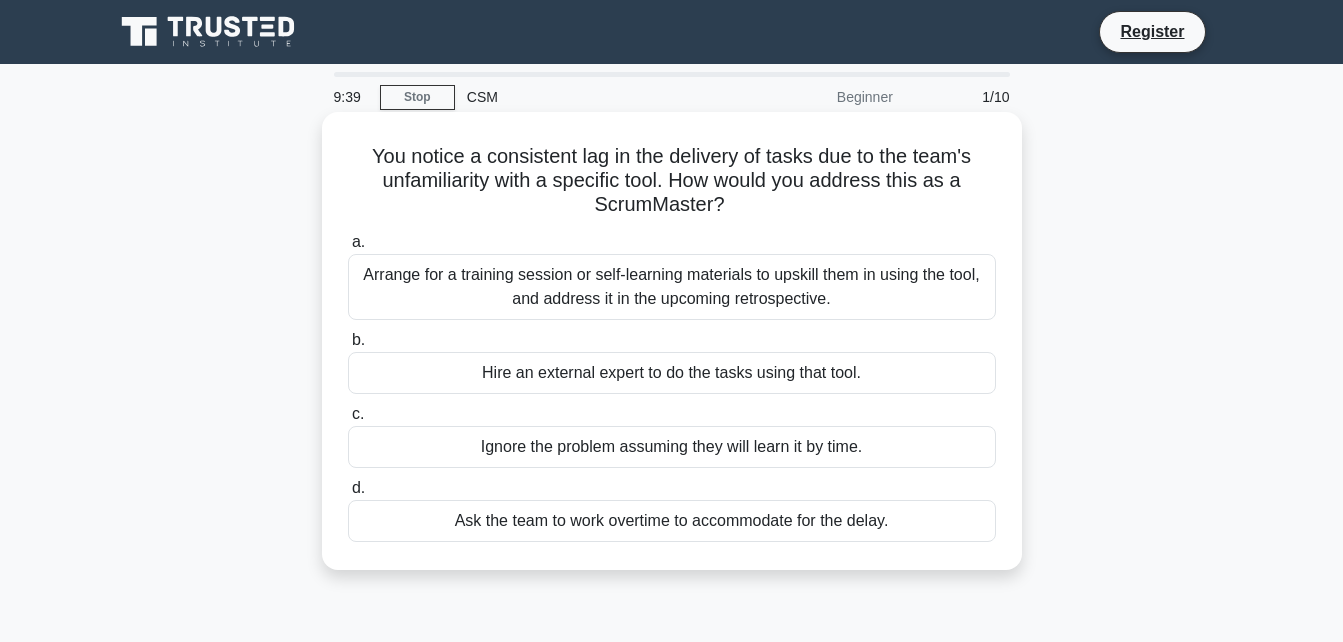 click on "Hire an external expert to do the tasks using that tool." at bounding box center (672, 373) 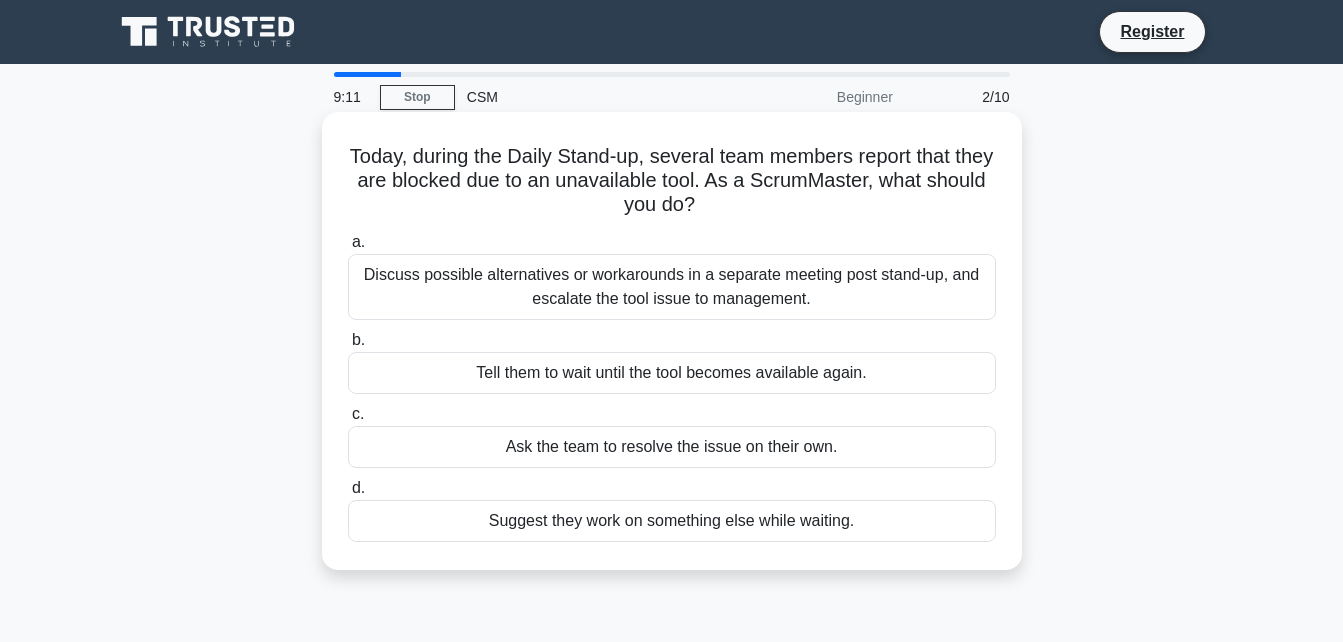 click on "Ask the team to resolve the issue on their own." at bounding box center [672, 447] 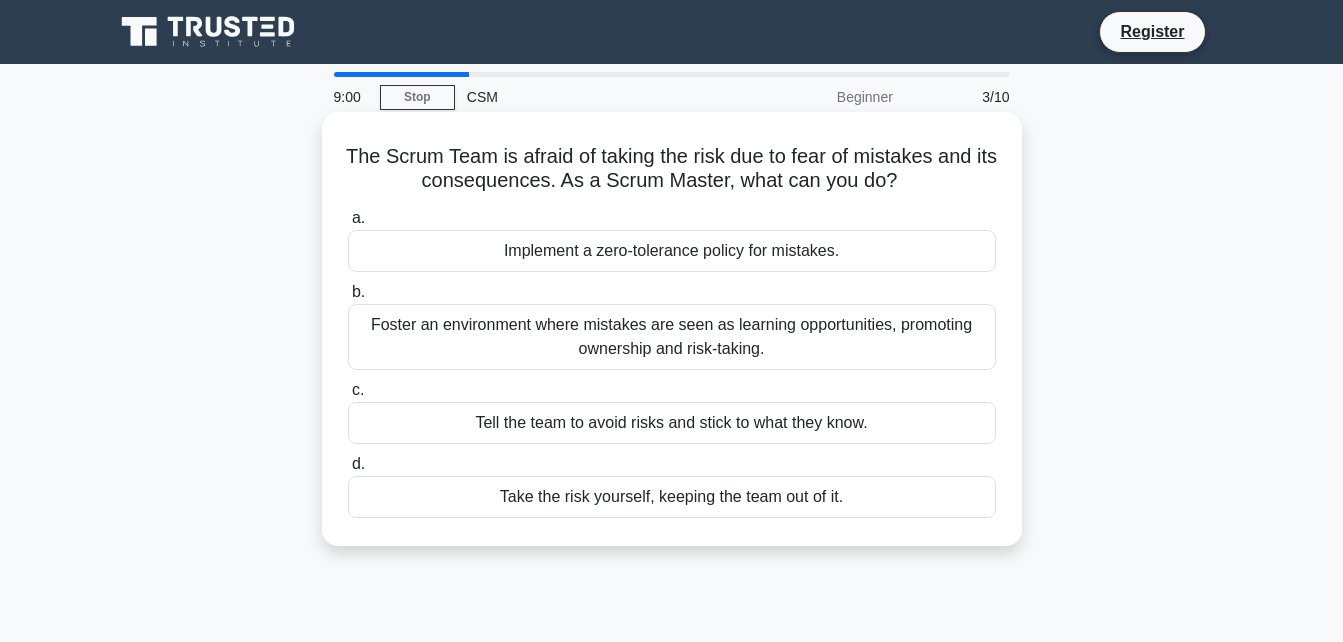 click on "Tell the team to avoid risks and stick to what they know." at bounding box center (672, 423) 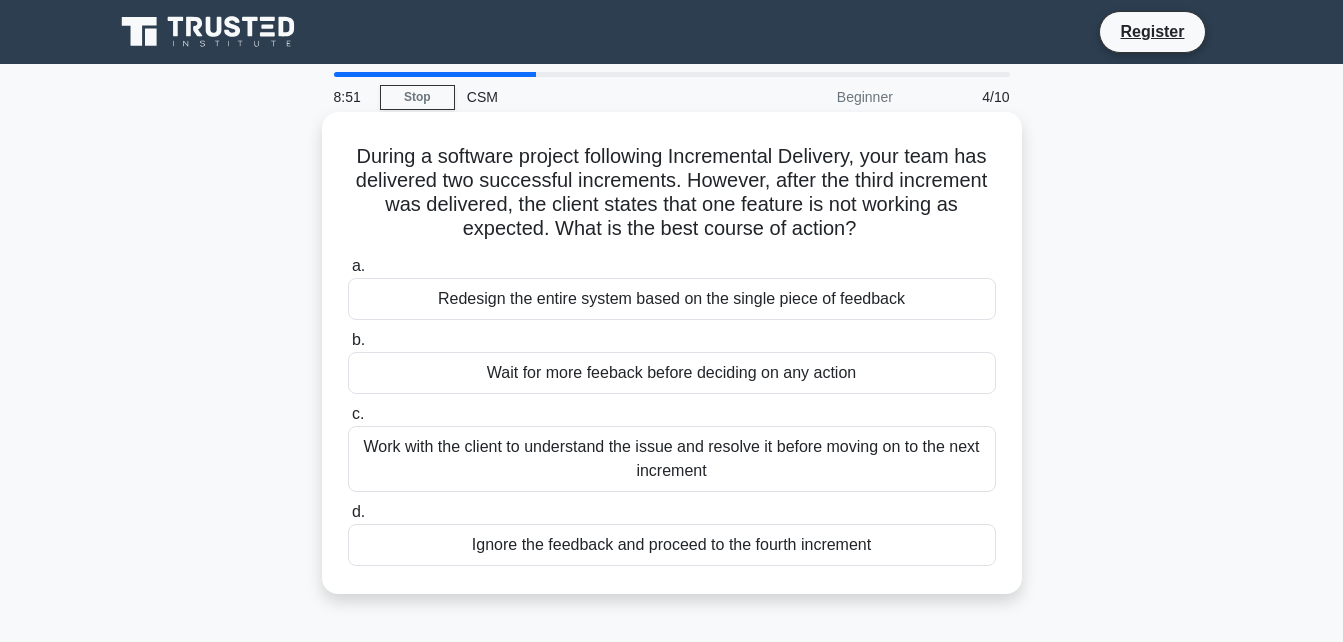 click on "Wait for more feeback before deciding on any action" at bounding box center (672, 373) 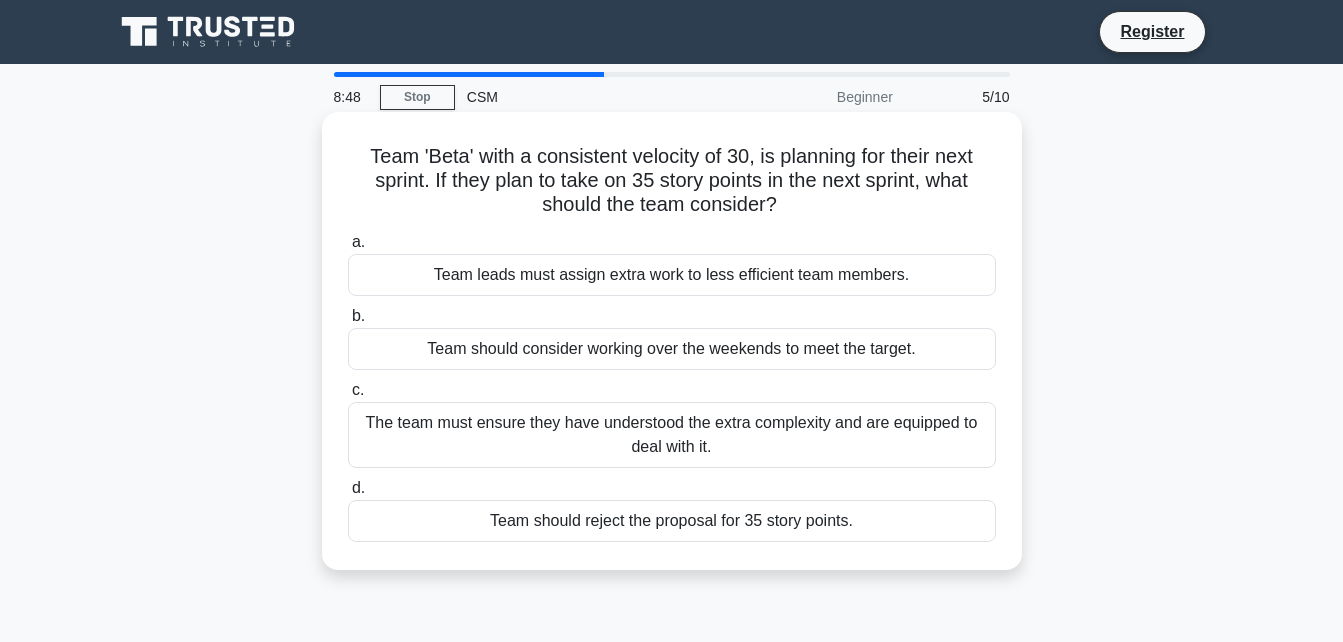 click on "Team should consider working over the weekends to meet the target." at bounding box center (672, 349) 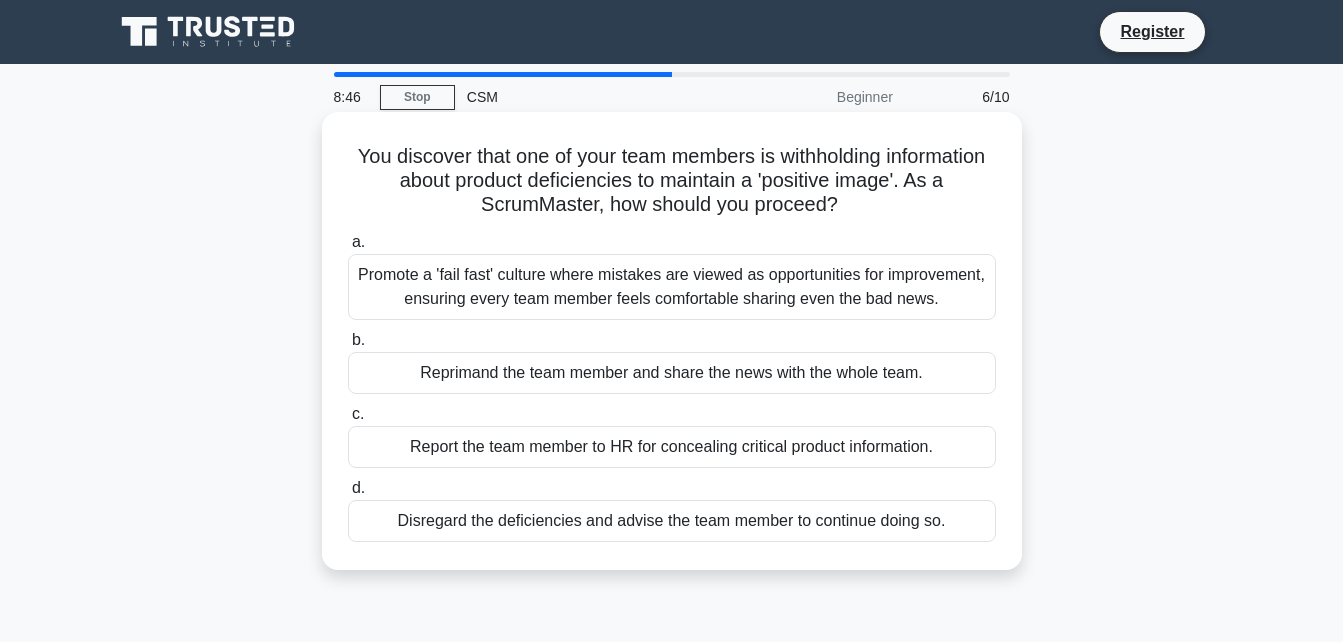 click on "Report the team member to HR for concealing critical product information." at bounding box center (672, 447) 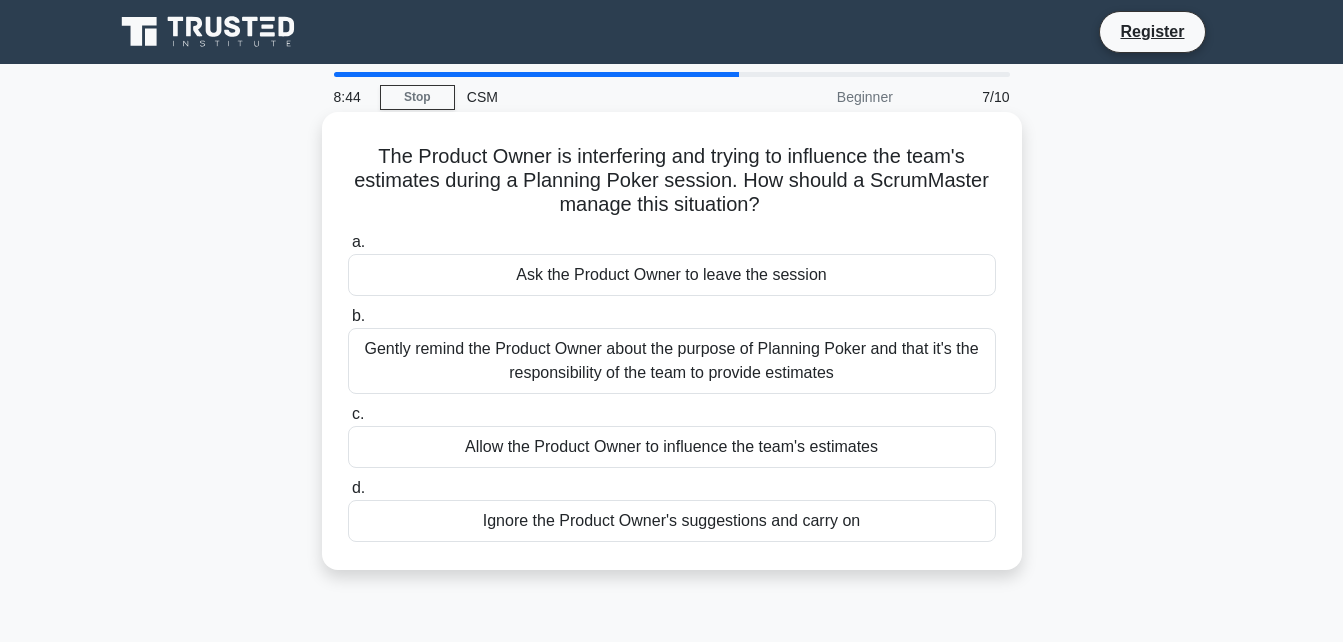 click on "Gently remind the Product Owner about the purpose of Planning Poker and that it's the responsibility of the team to provide estimates" at bounding box center [672, 361] 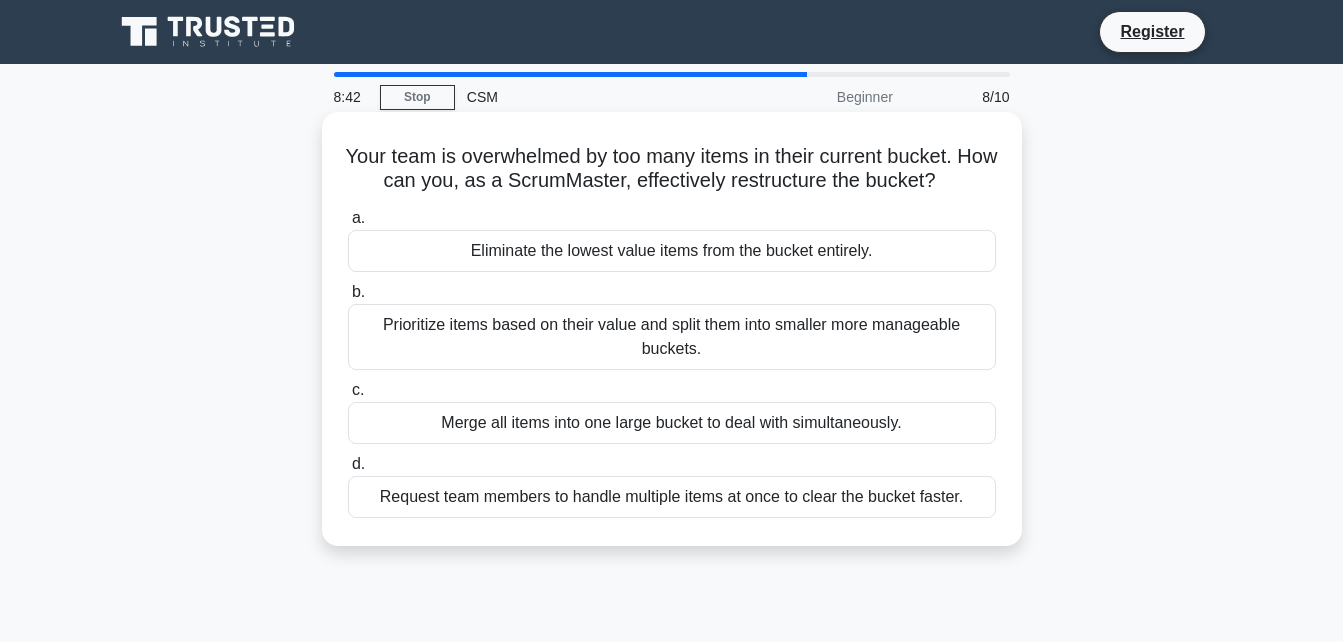 click on "Merge all items into one large bucket to deal with simultaneously." at bounding box center [672, 423] 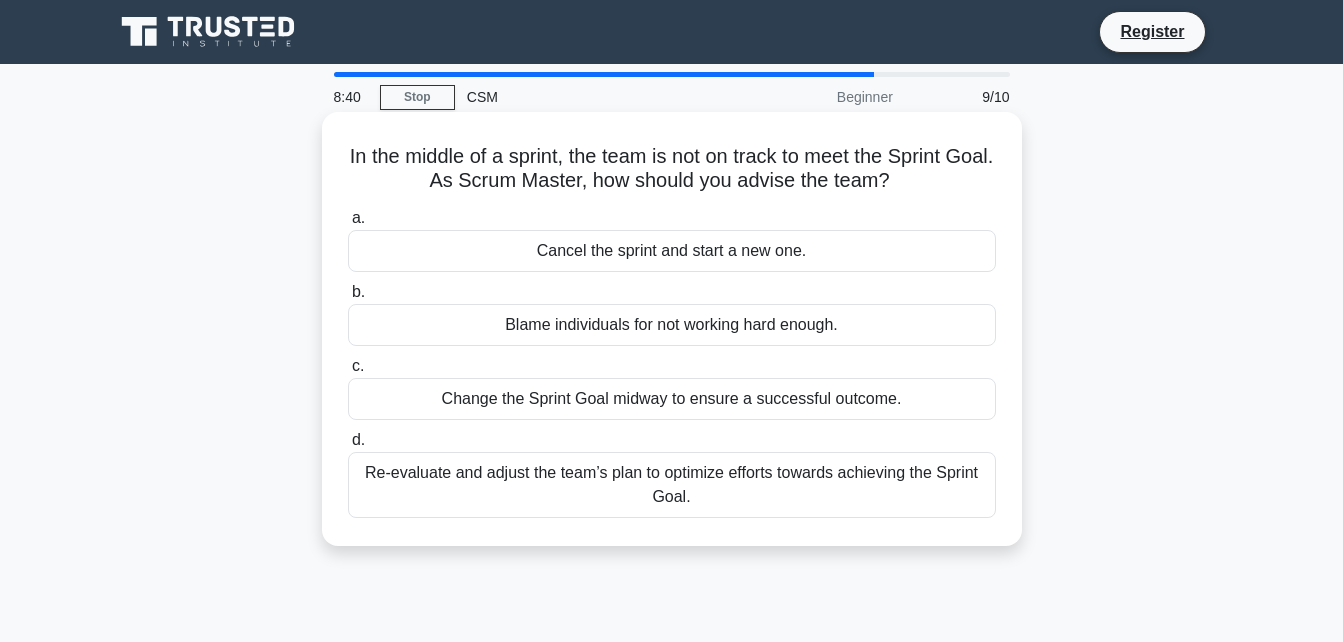 click on "Blame individuals for not working hard enough." at bounding box center (672, 325) 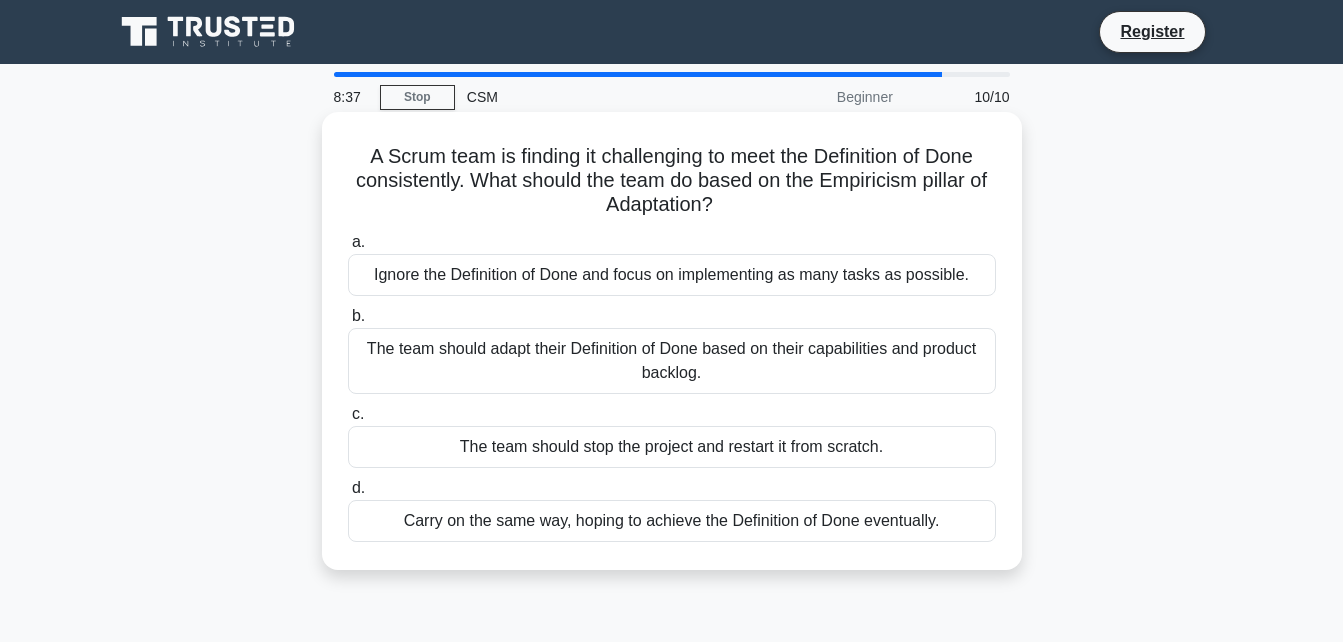click on "The team should stop the project and restart it from scratch." at bounding box center [672, 447] 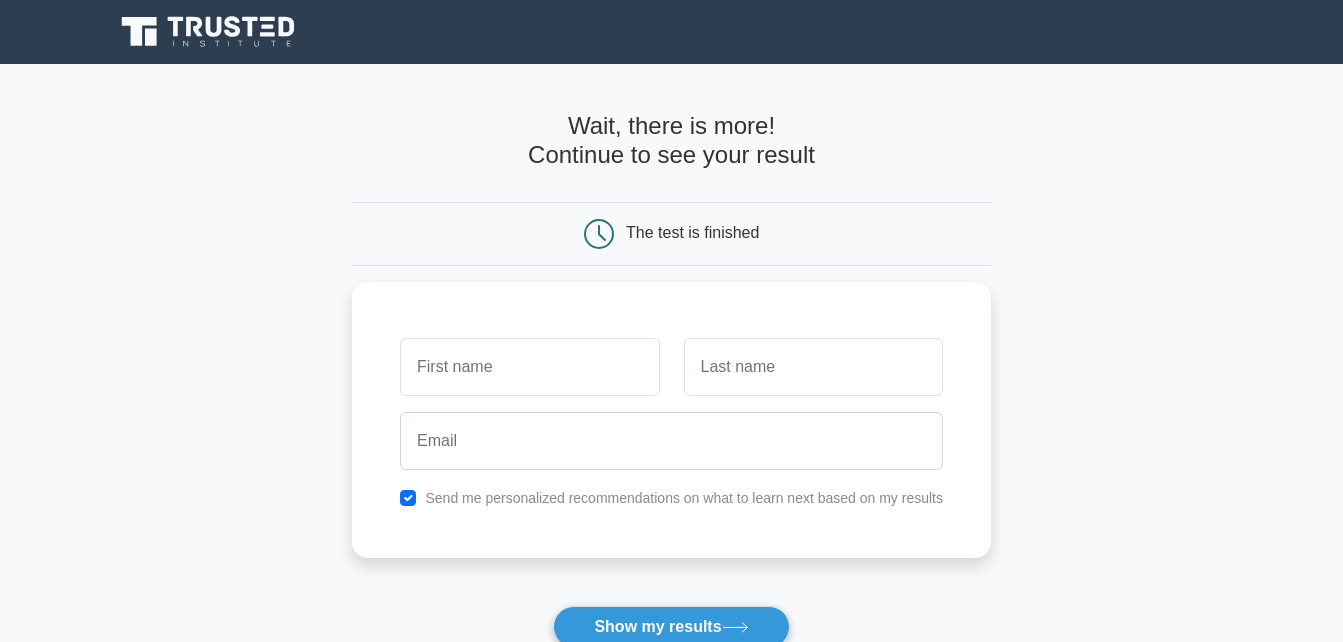 scroll, scrollTop: 0, scrollLeft: 0, axis: both 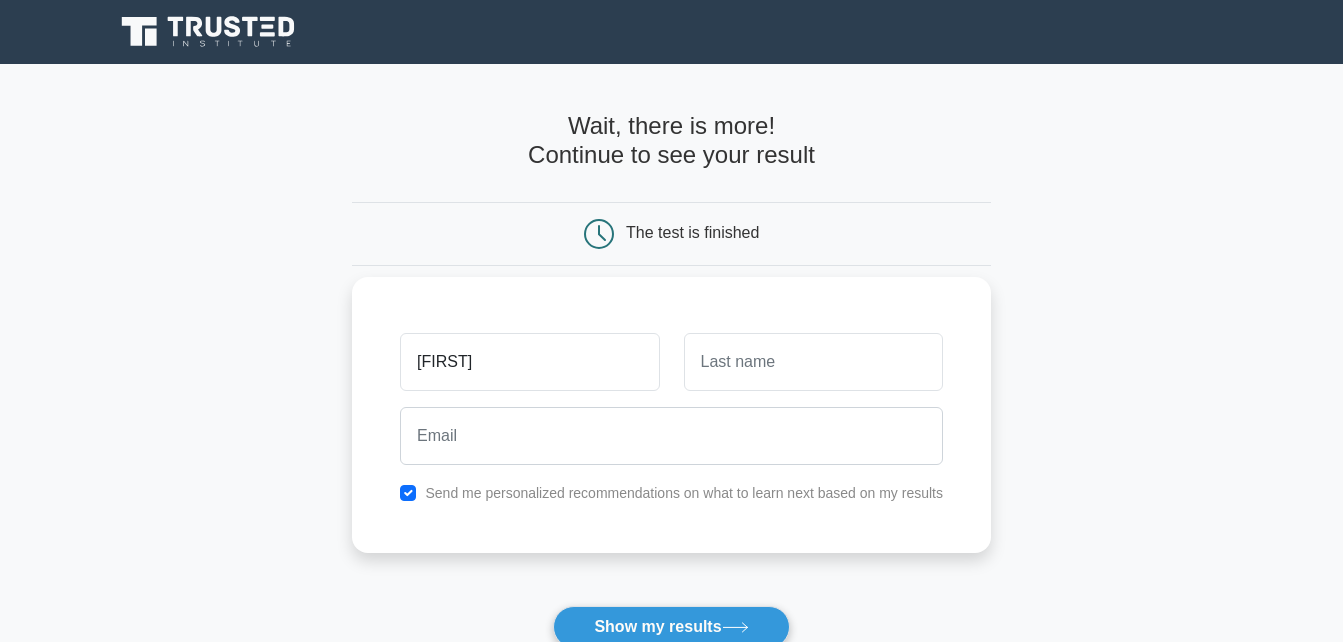 type on "renaldo" 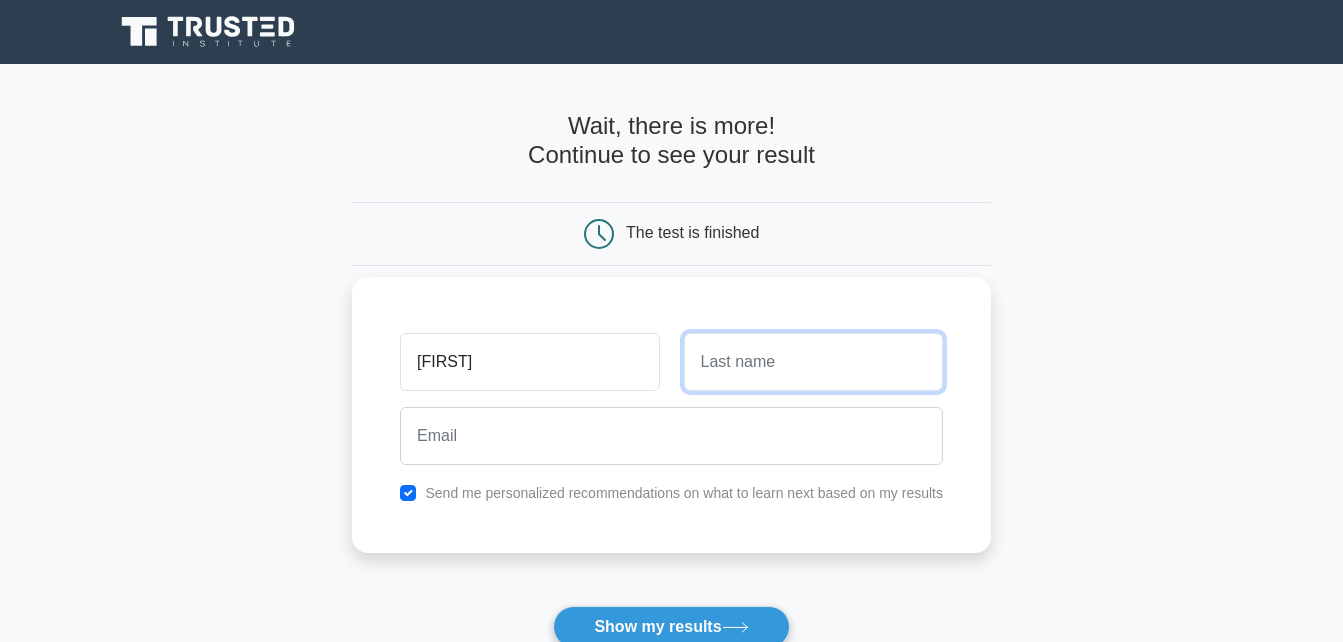 click at bounding box center (813, 362) 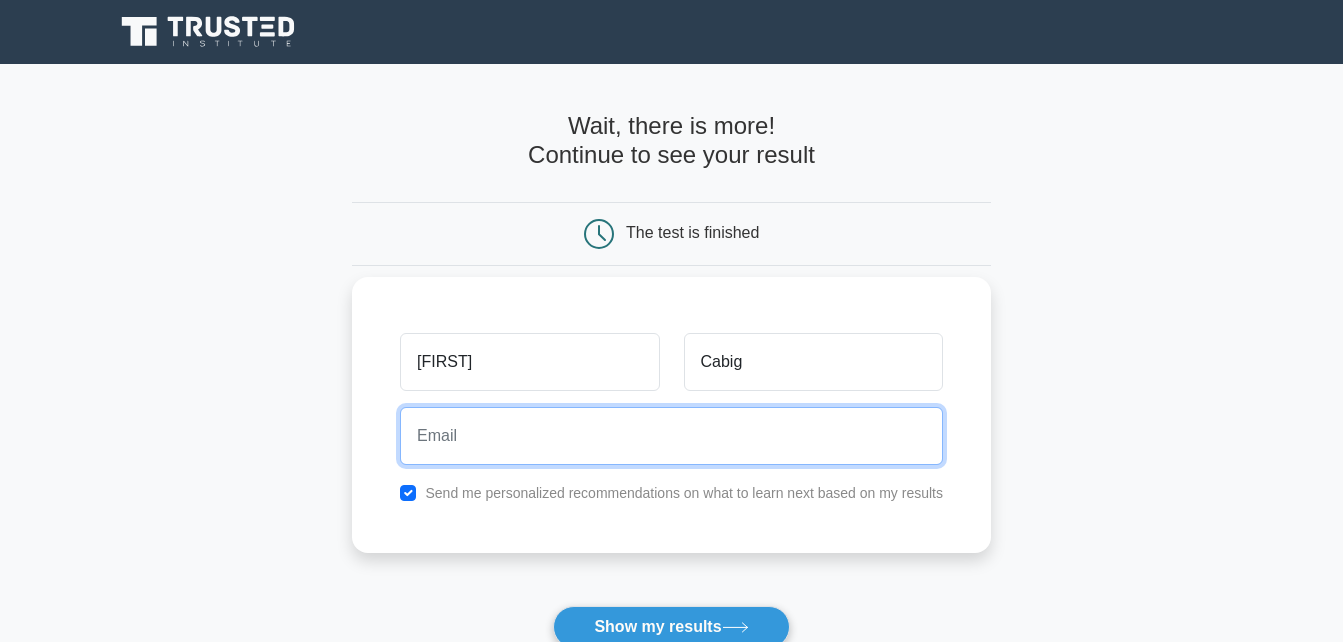 click at bounding box center [671, 436] 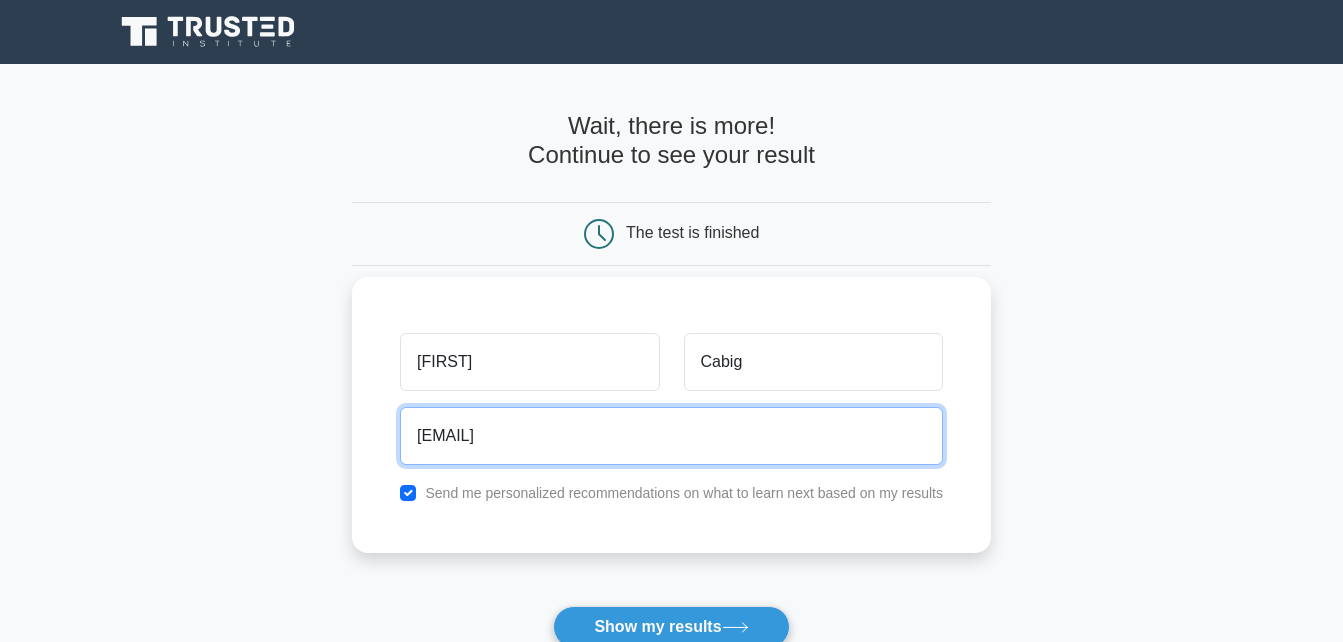 type on "cabsrenaldo@gmail.com" 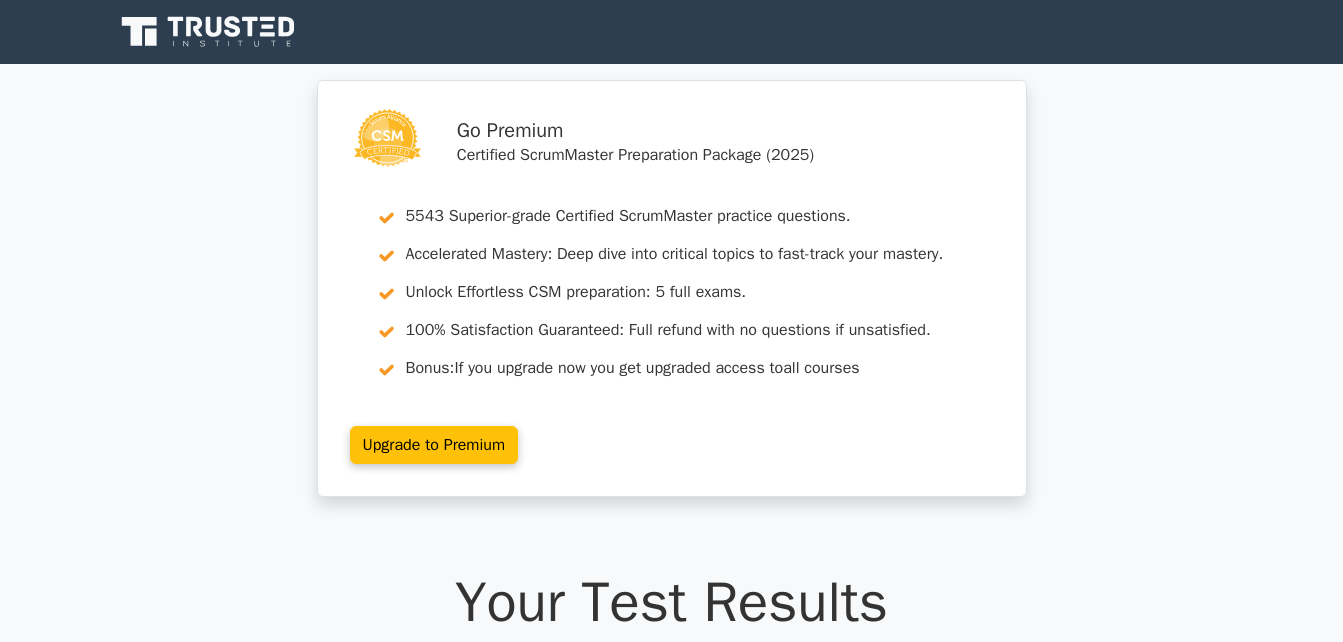 scroll, scrollTop: 0, scrollLeft: 0, axis: both 